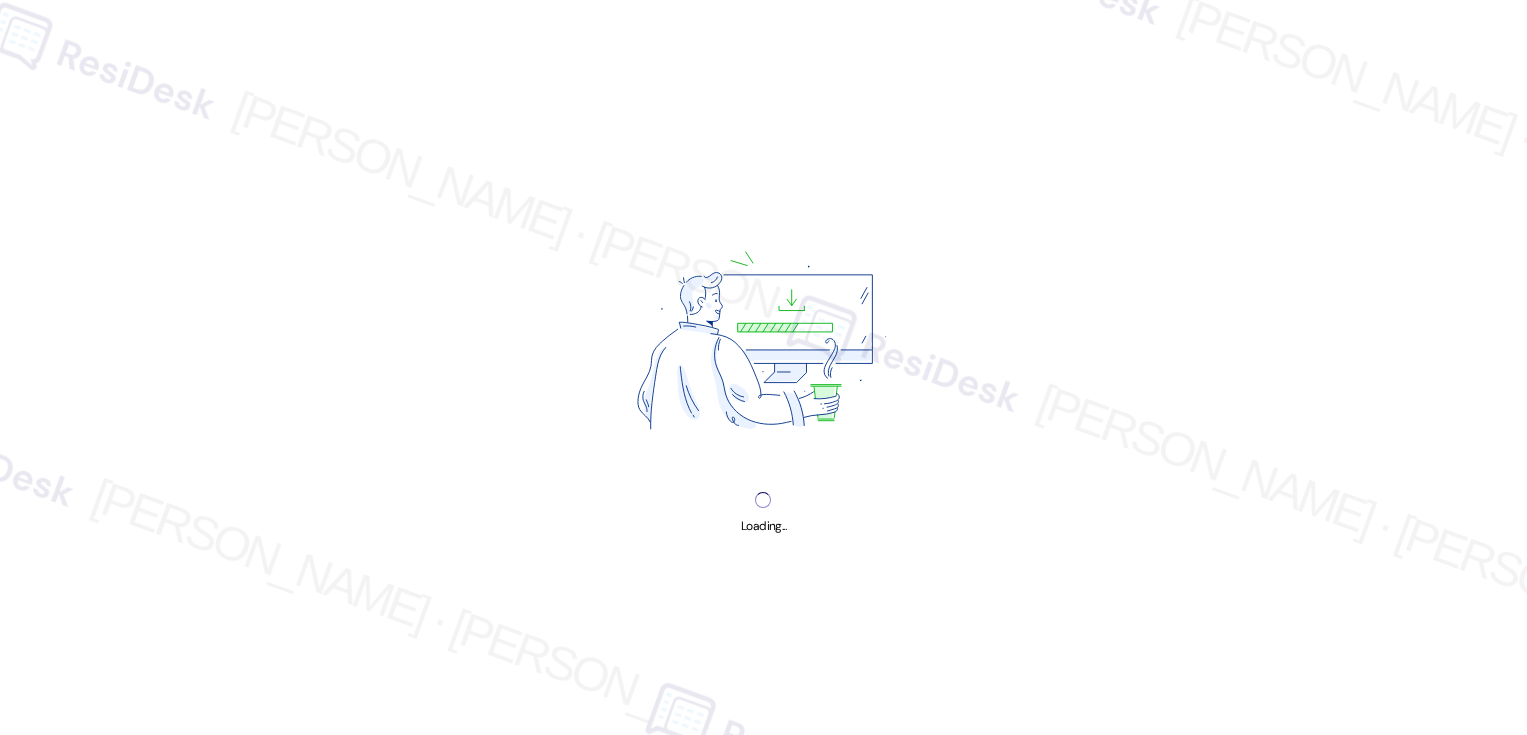 scroll, scrollTop: 0, scrollLeft: 0, axis: both 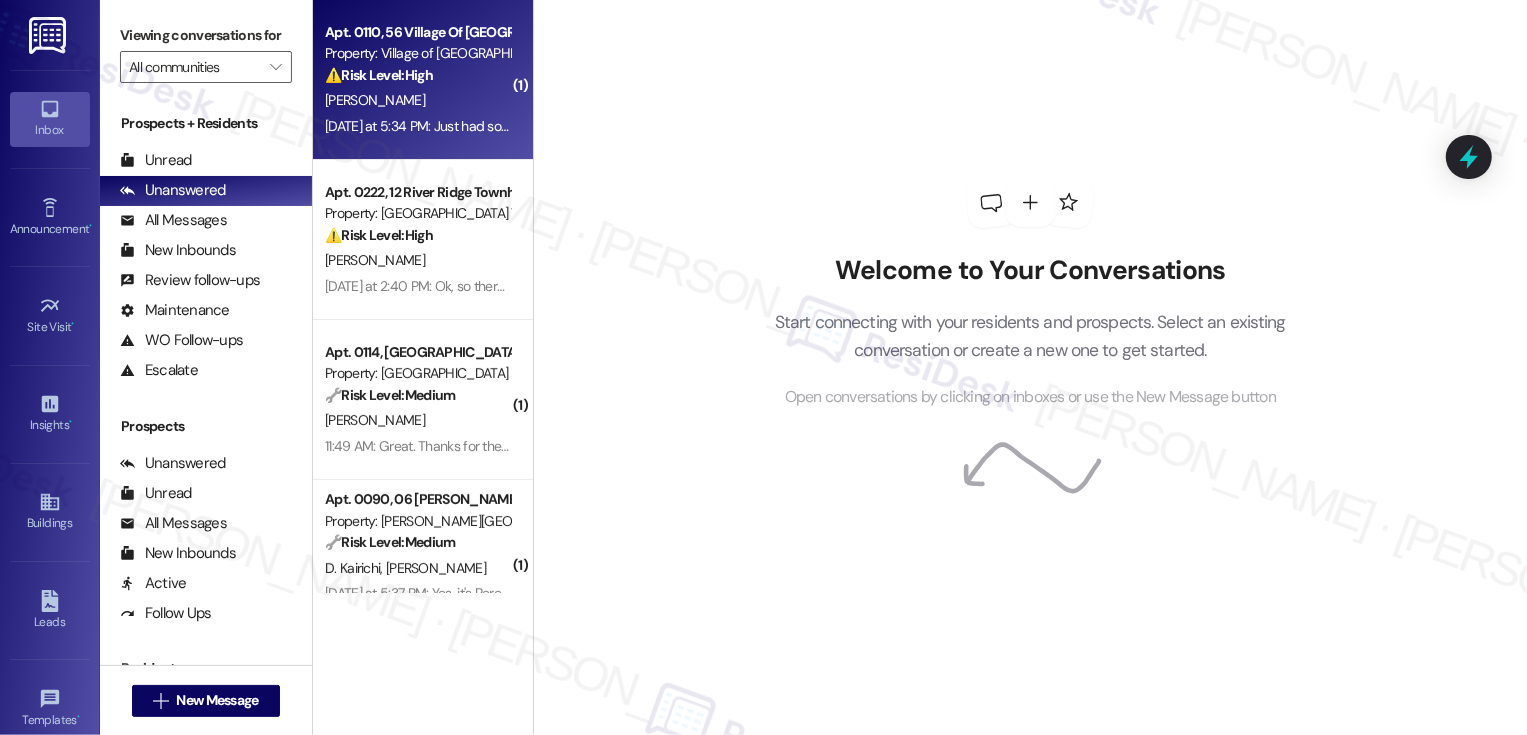 click on "Apt. 0110, 56 Village Of [GEOGRAPHIC_DATA] Property: Village of Olde Hickory ⚠️  Risk Level:  High The resident is questioning the legitimacy of a utility representative's visit, which could indicate a potential security breach or unauthorized access. This requires urgent investigation to ensure resident safety and prevent potential fraud or scams. [PERSON_NAME] [DATE] at 5:34 PM: Just had someone from Residents Energy at door about utility bills. Did you give permission for this? [DATE] at 5:34 PM: Just had someone from Residents Energy at door about utility bills. Did you give permission for this?" at bounding box center [423, 80] 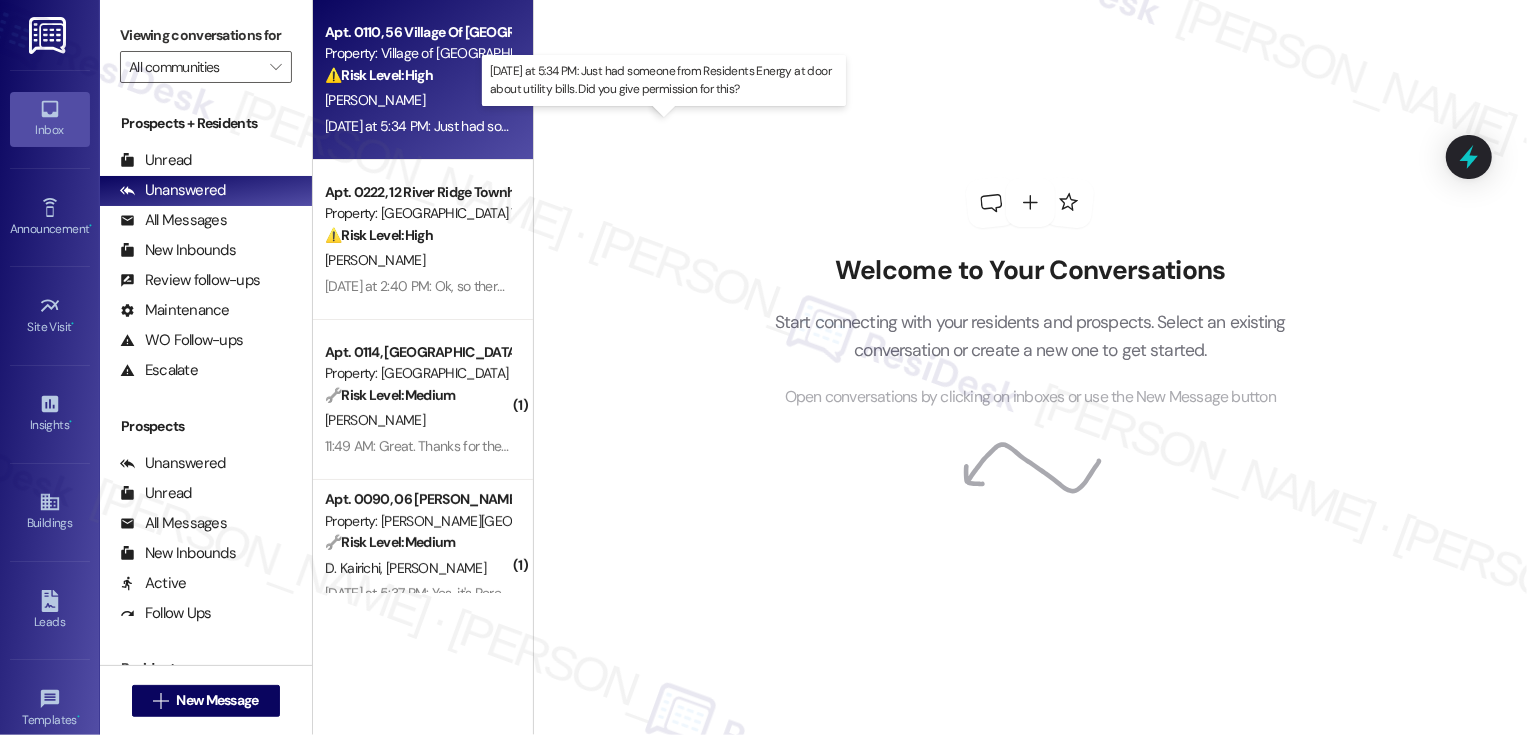 click on "[DATE] at 5:34 PM: Just had someone from Residents Energy at door about utility bills. Did you give permission for this? [DATE] at 5:34 PM: Just had someone from Residents Energy at door about utility bills. Did you give permission for this?" at bounding box center (667, 126) 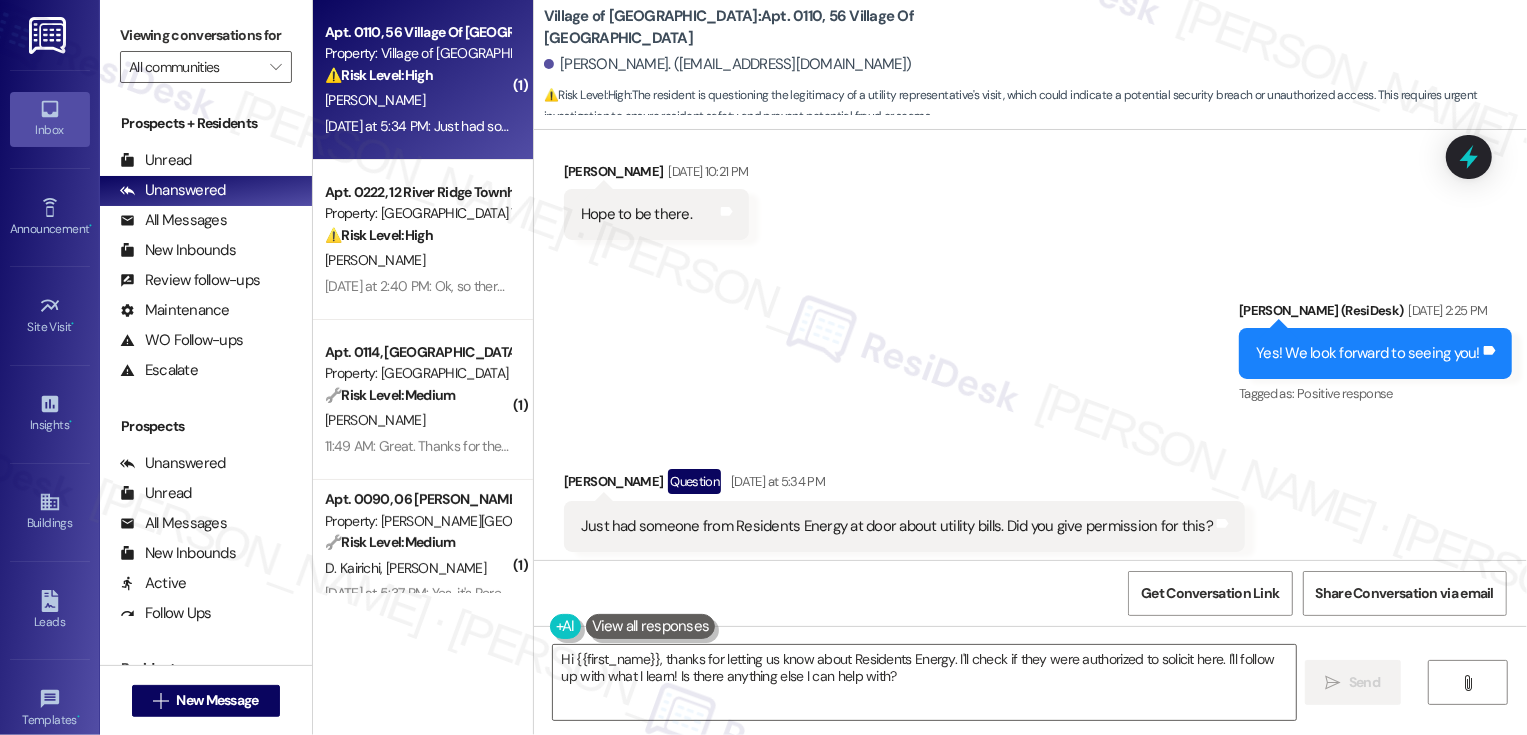 scroll, scrollTop: 32920, scrollLeft: 0, axis: vertical 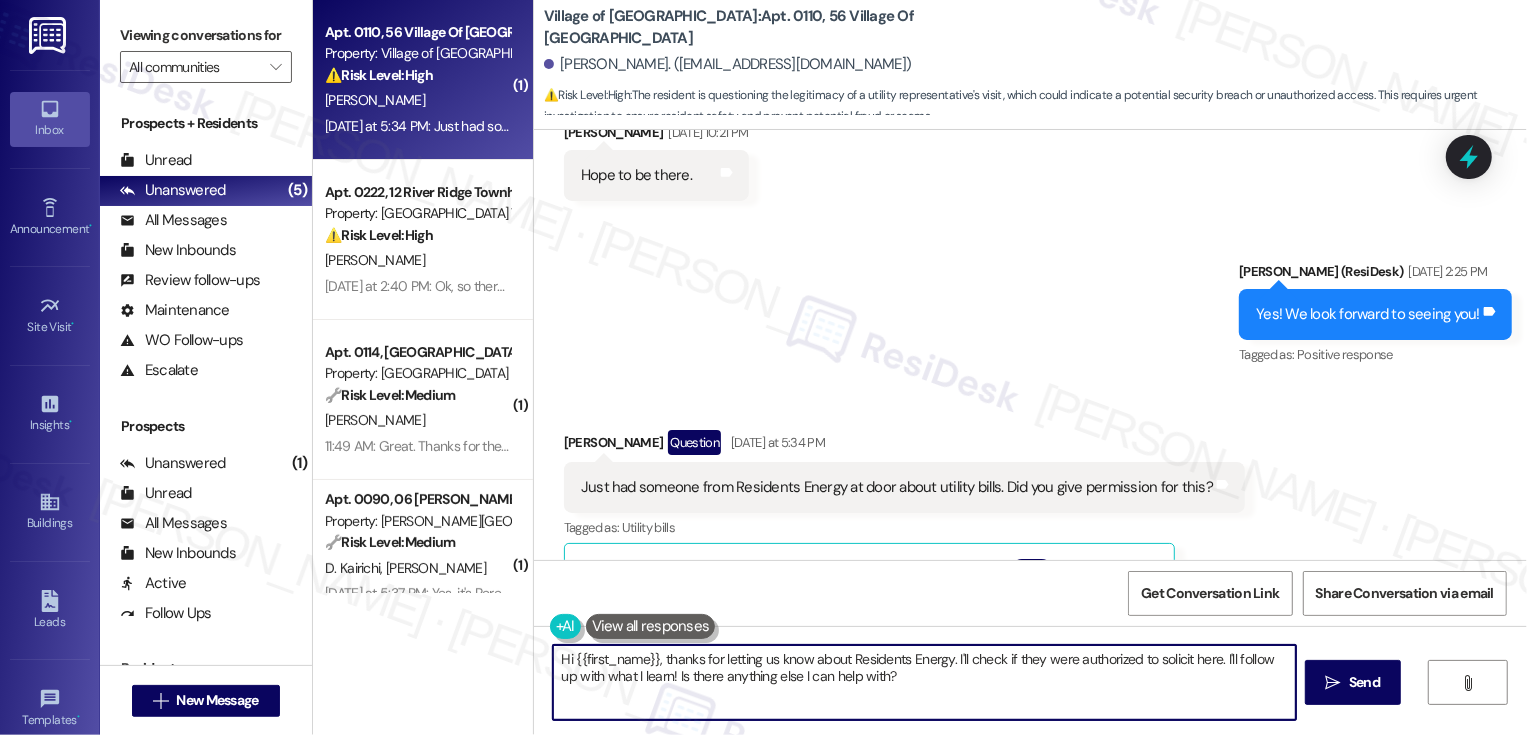 drag, startPoint x: 994, startPoint y: 654, endPoint x: 1043, endPoint y: 716, distance: 79.025314 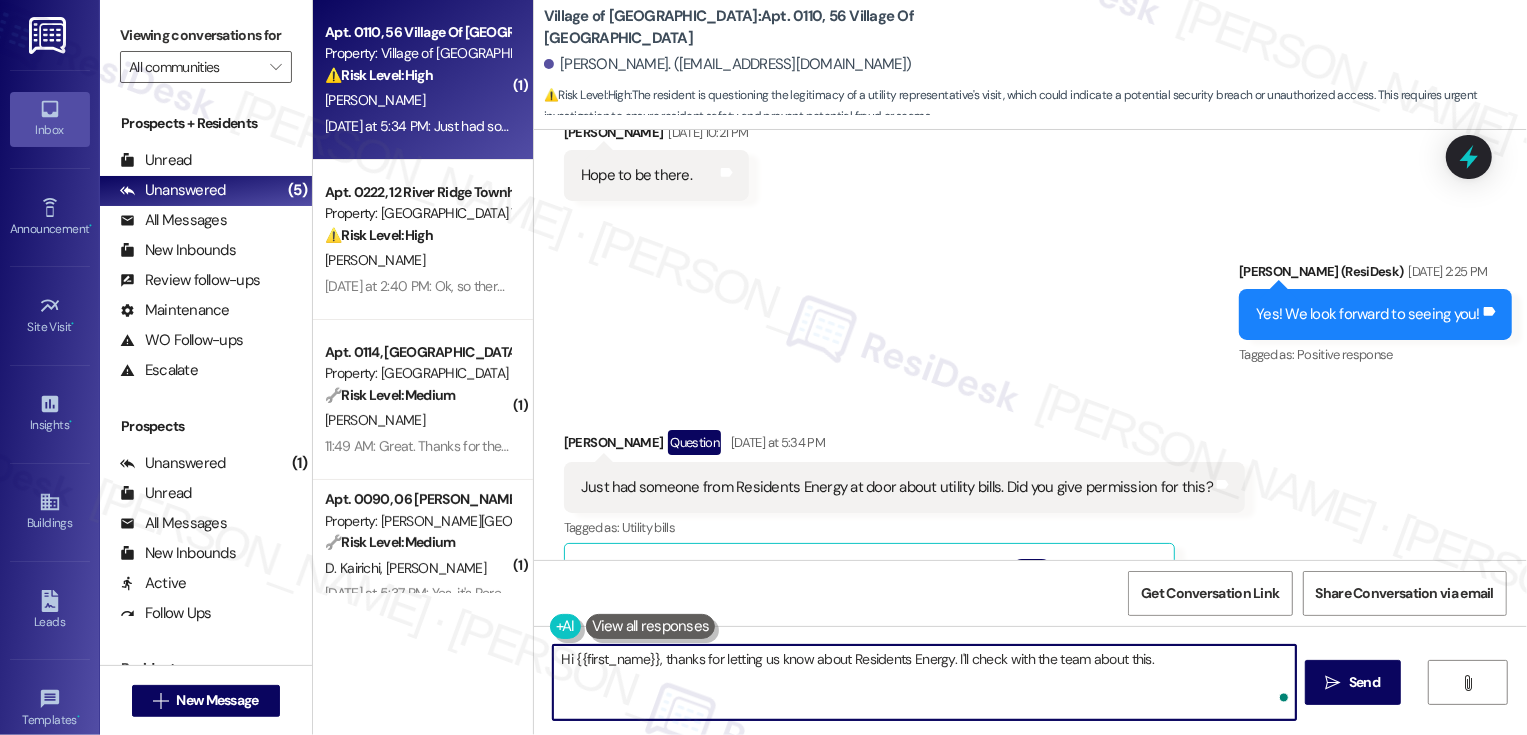 type on "Hi {{first_name}}, thanks for letting us know about Residents Energy. I'll check with the team about this." 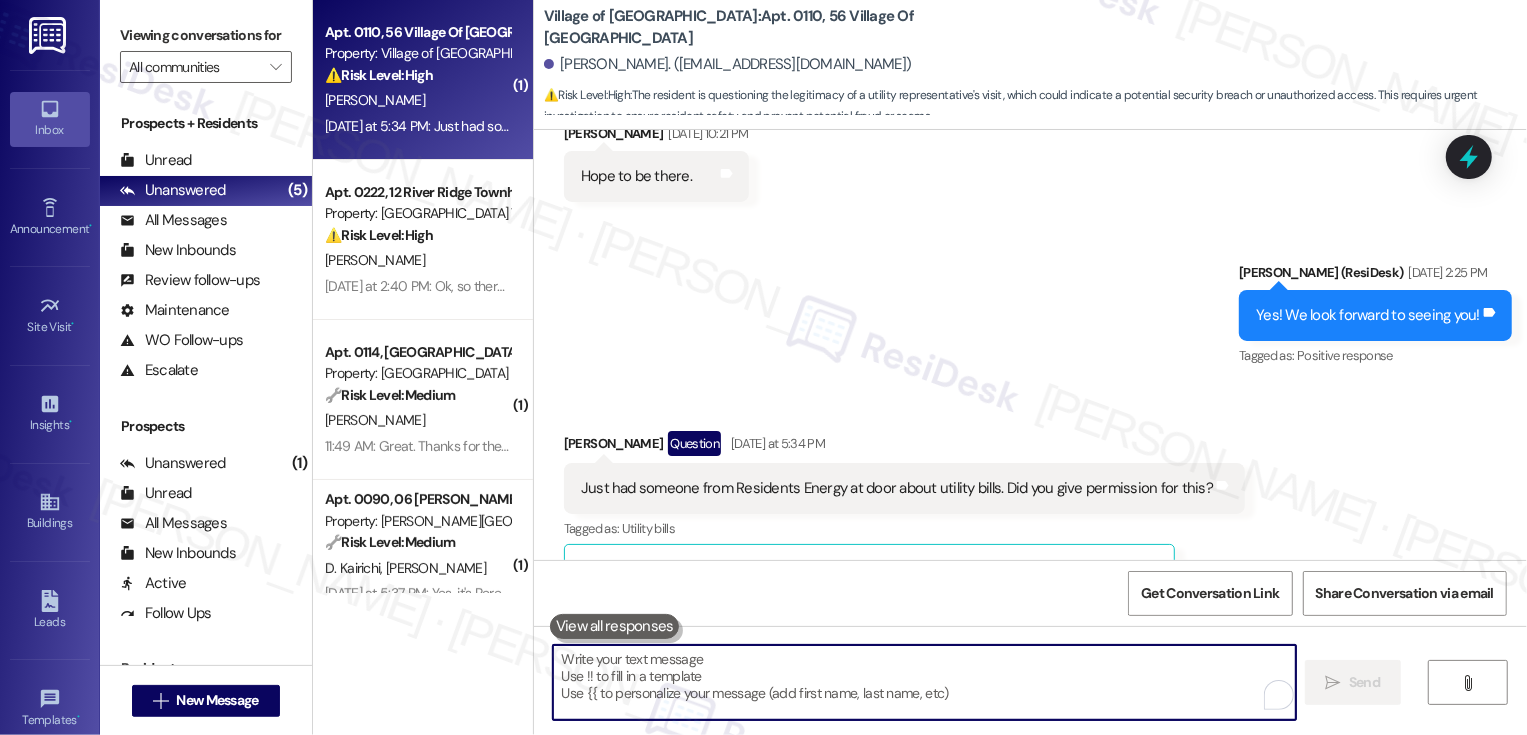 scroll, scrollTop: 32866, scrollLeft: 0, axis: vertical 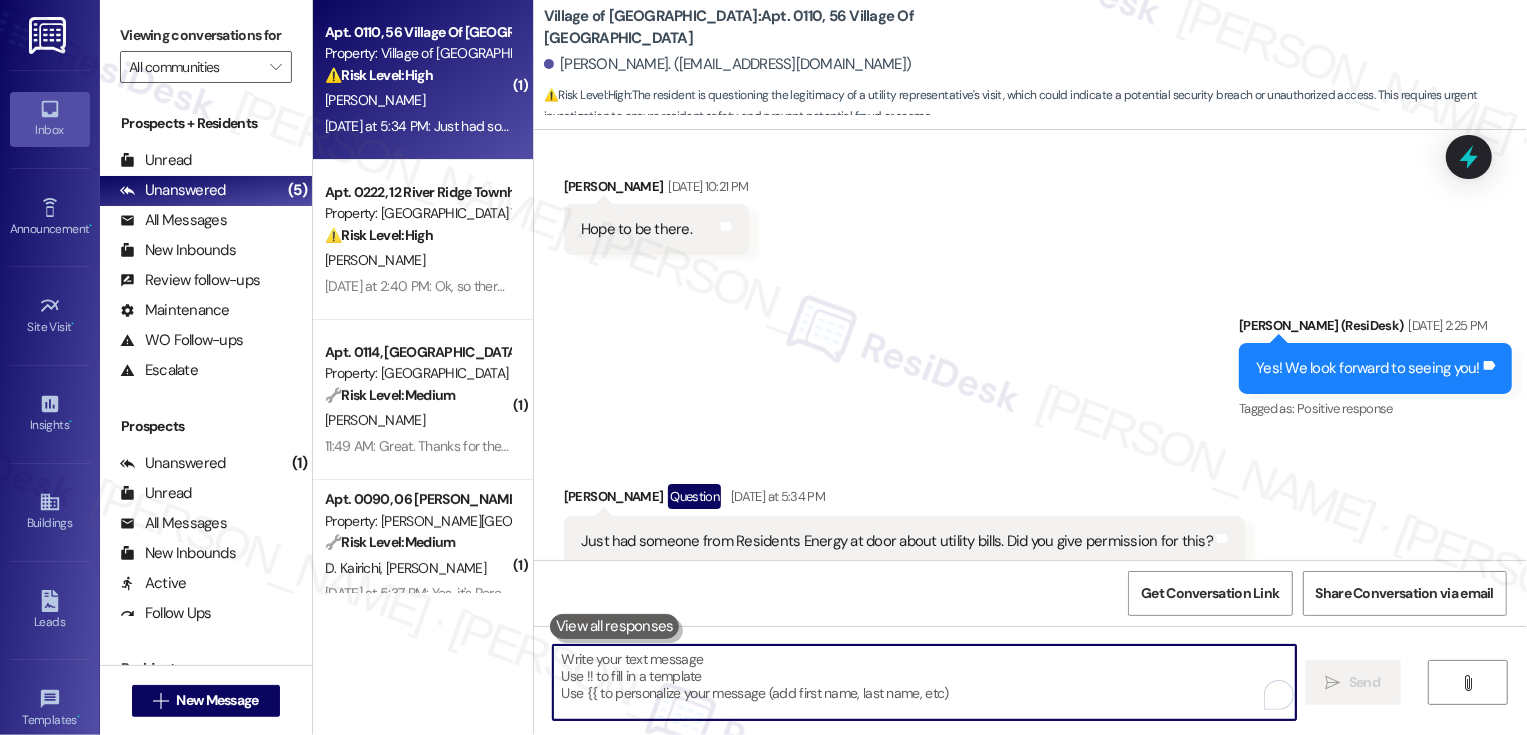 type 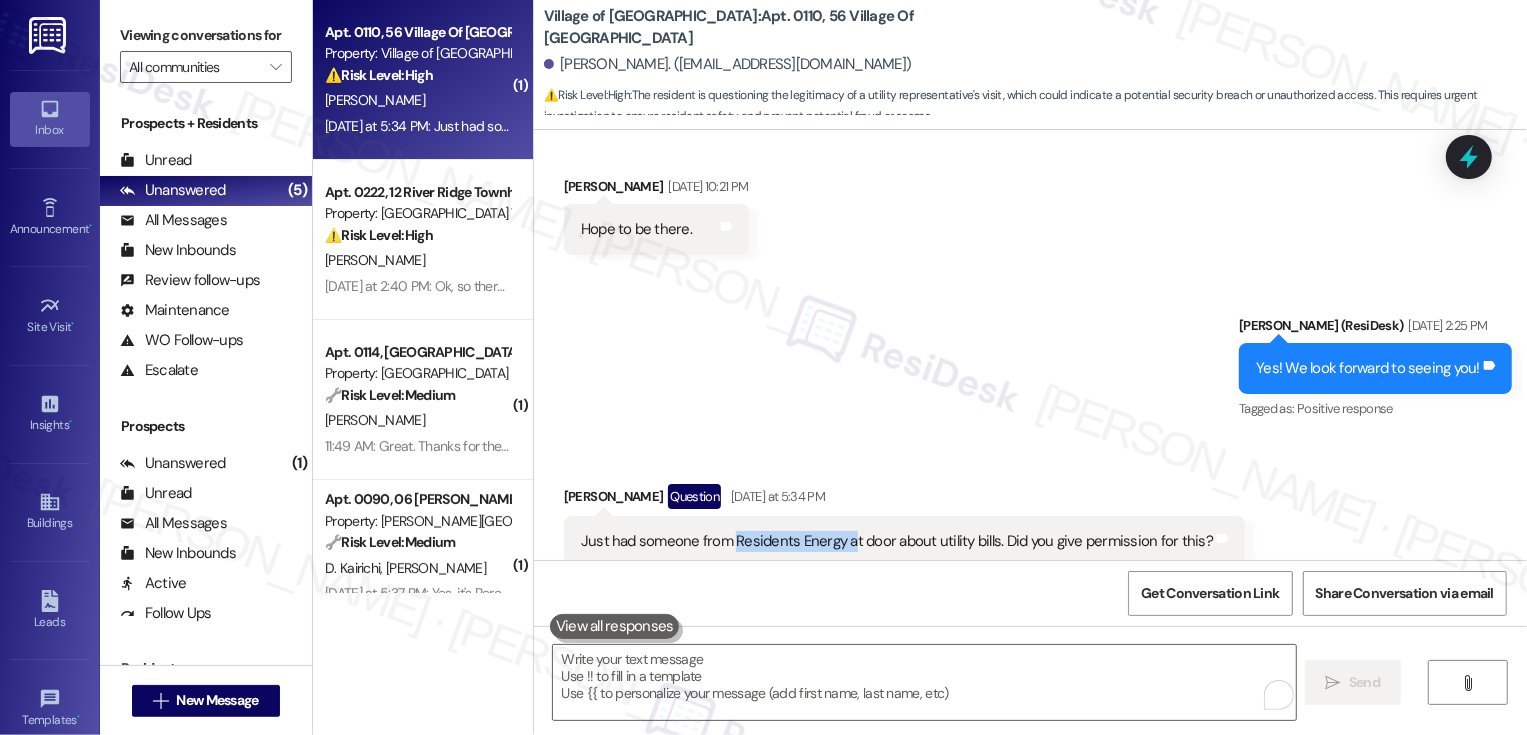drag, startPoint x: 720, startPoint y: 187, endPoint x: 835, endPoint y: 198, distance: 115.52489 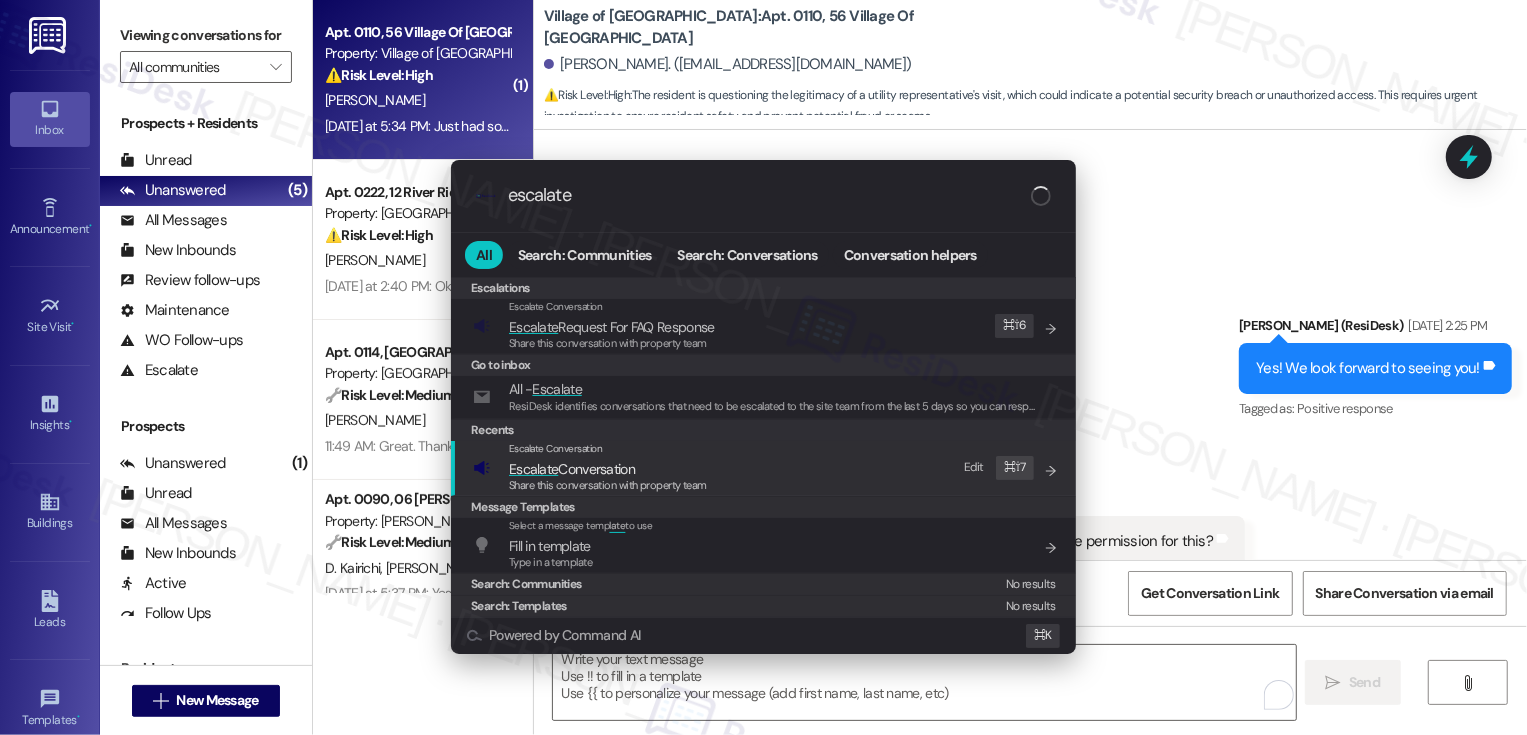 type on "escalate" 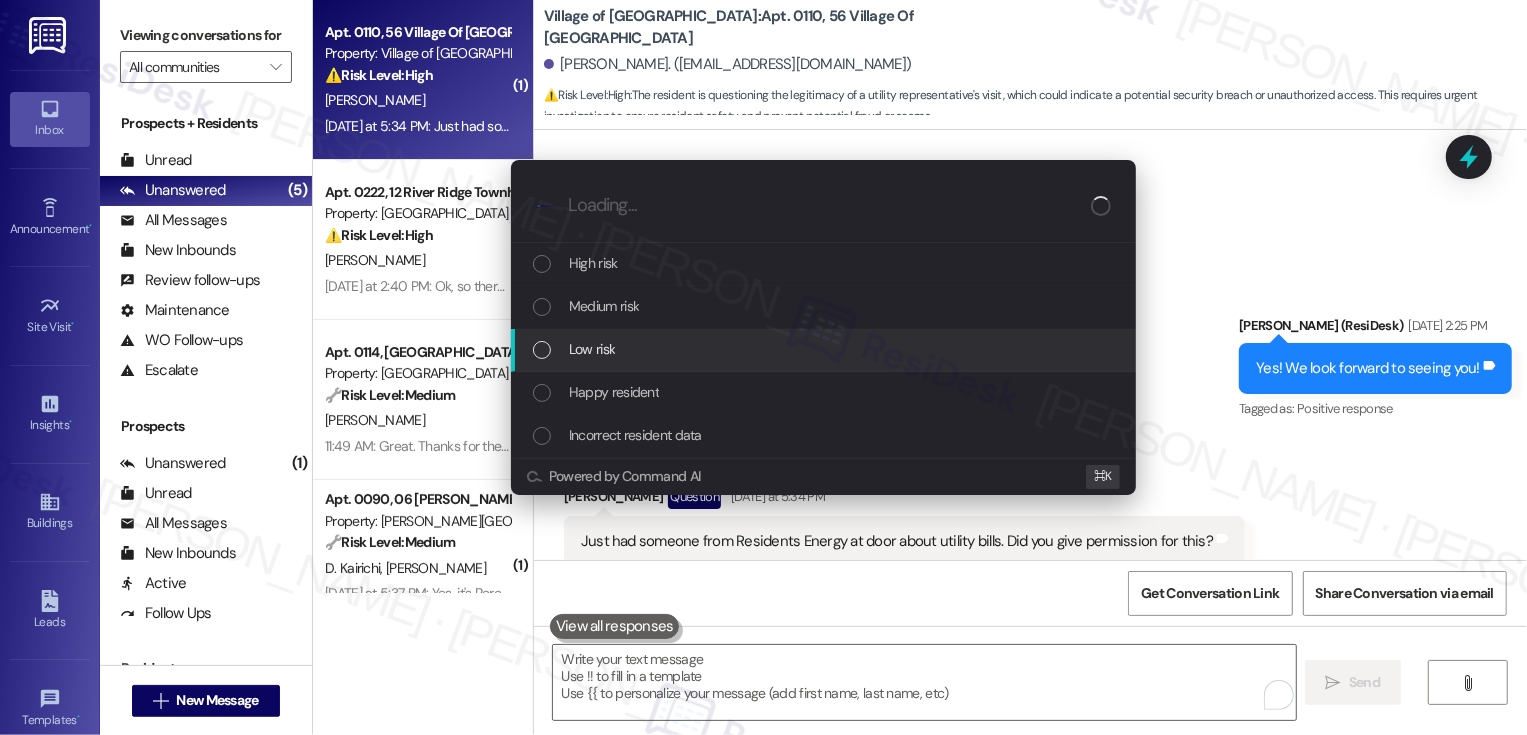 click on "Low risk" at bounding box center [592, 349] 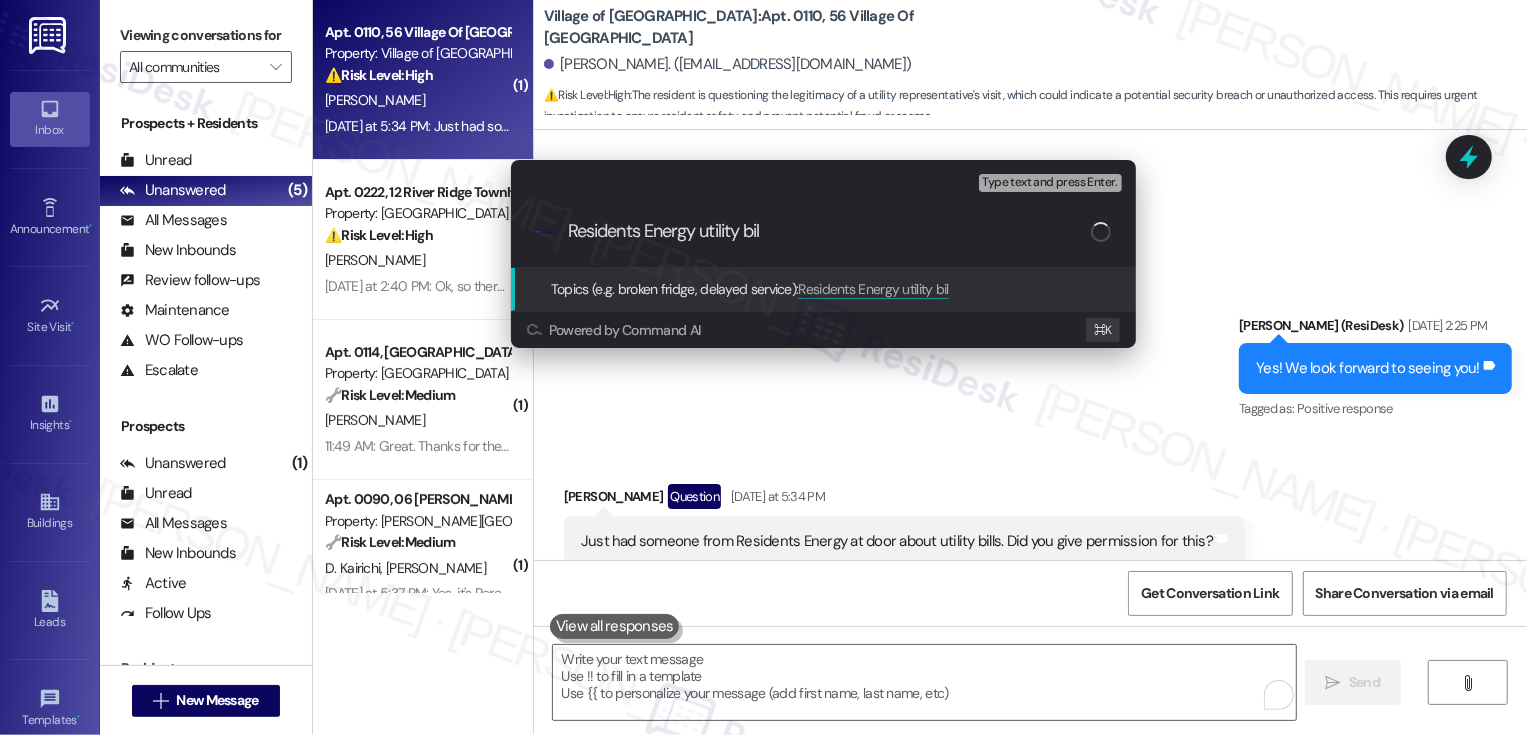 type on "Residents Energy utility bill" 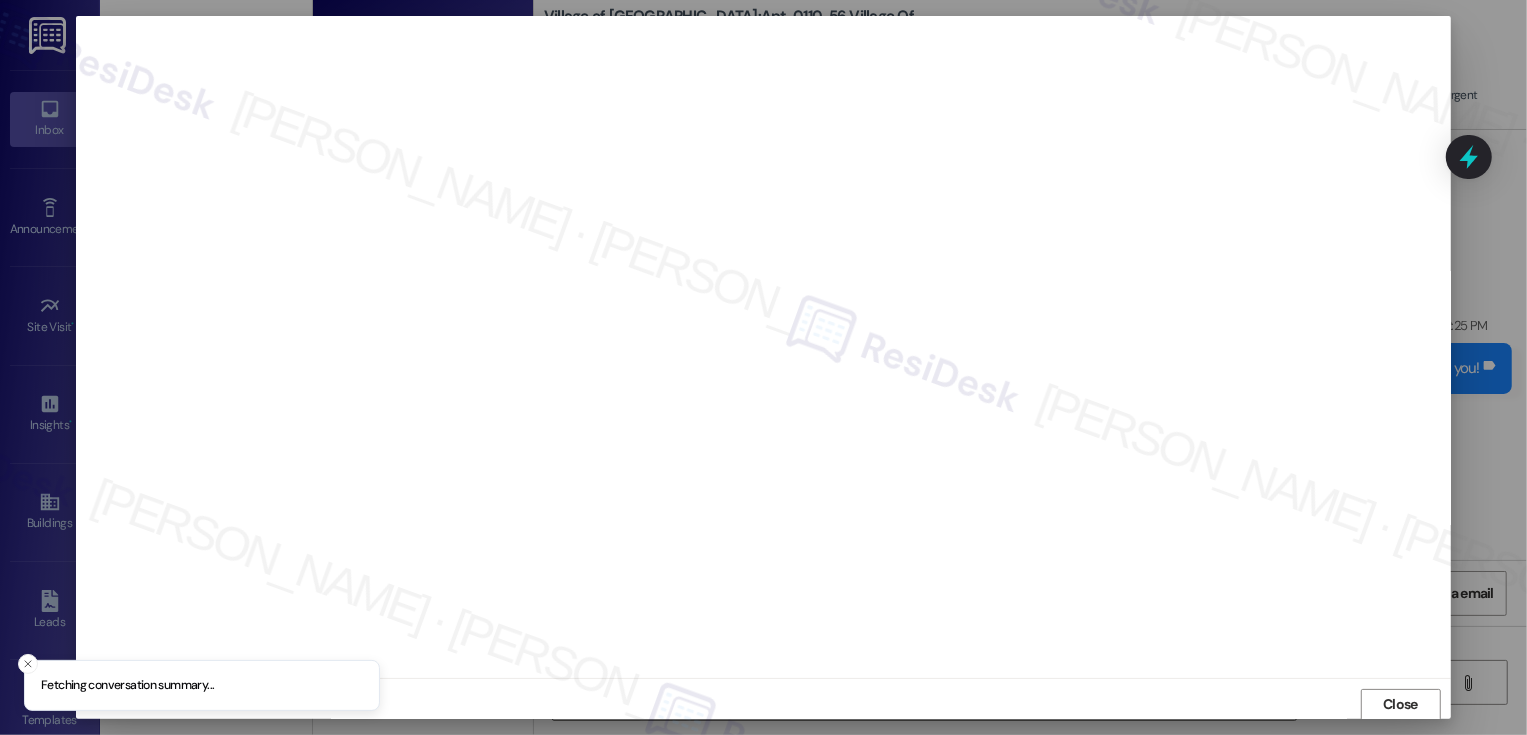 scroll, scrollTop: 1, scrollLeft: 0, axis: vertical 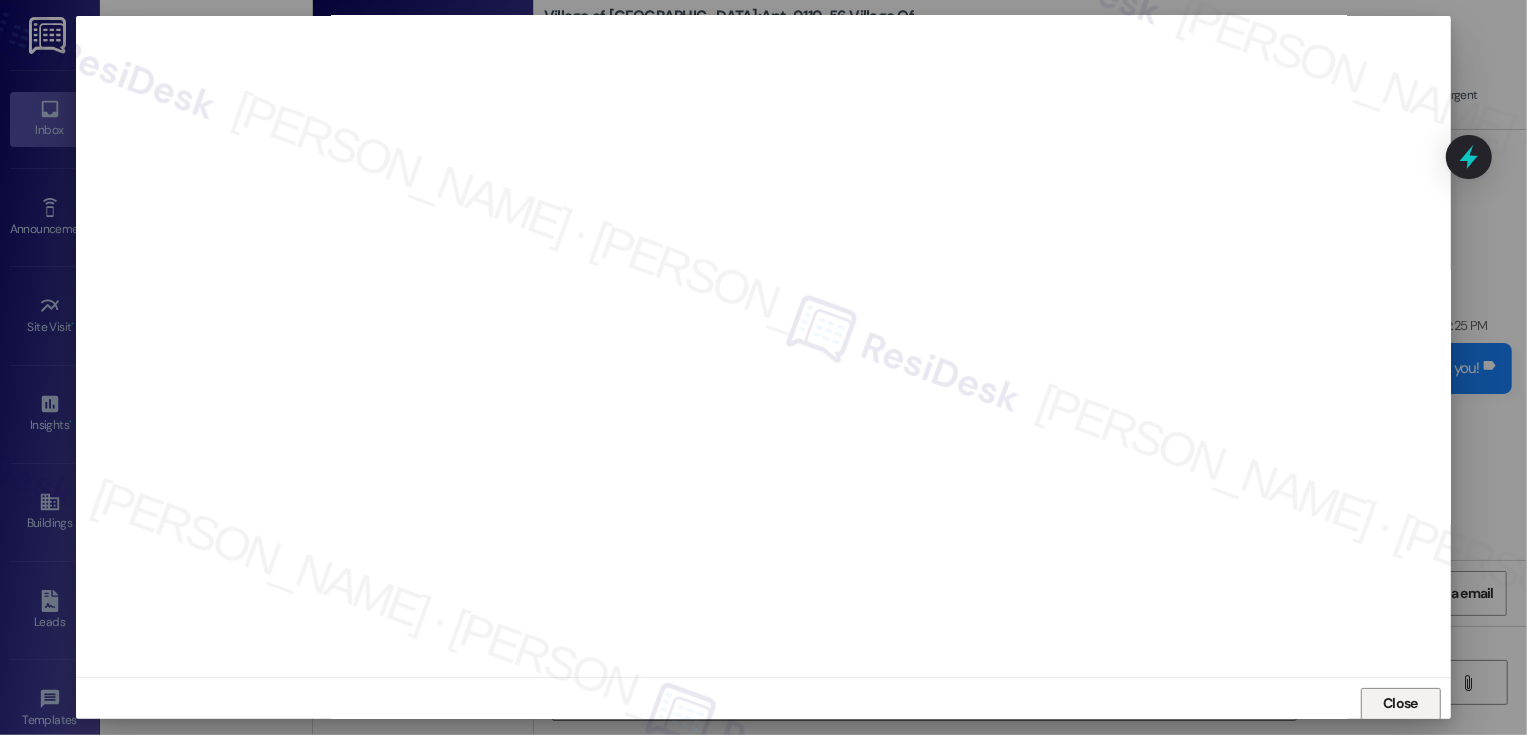click on "Close" at bounding box center [1401, 704] 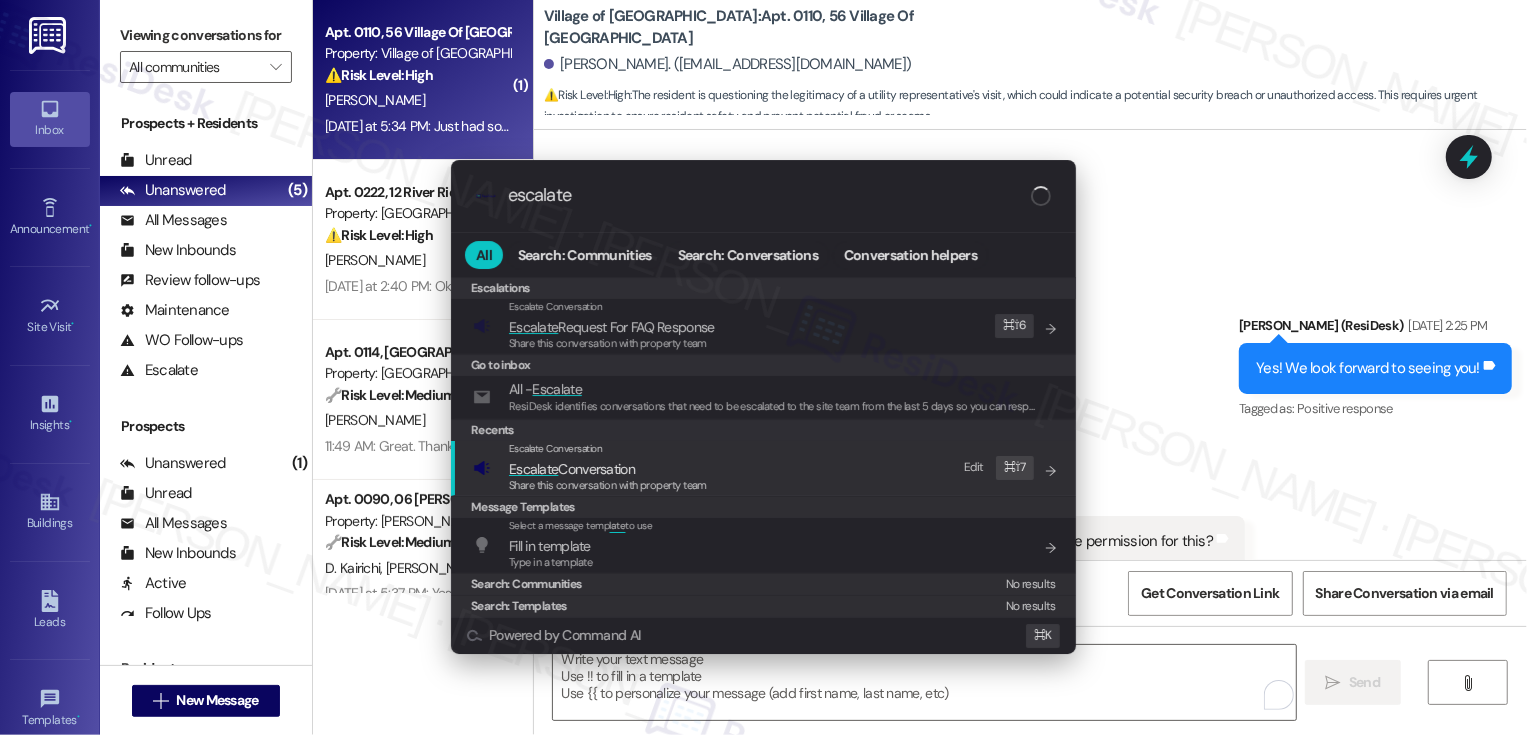 type on "escalate" 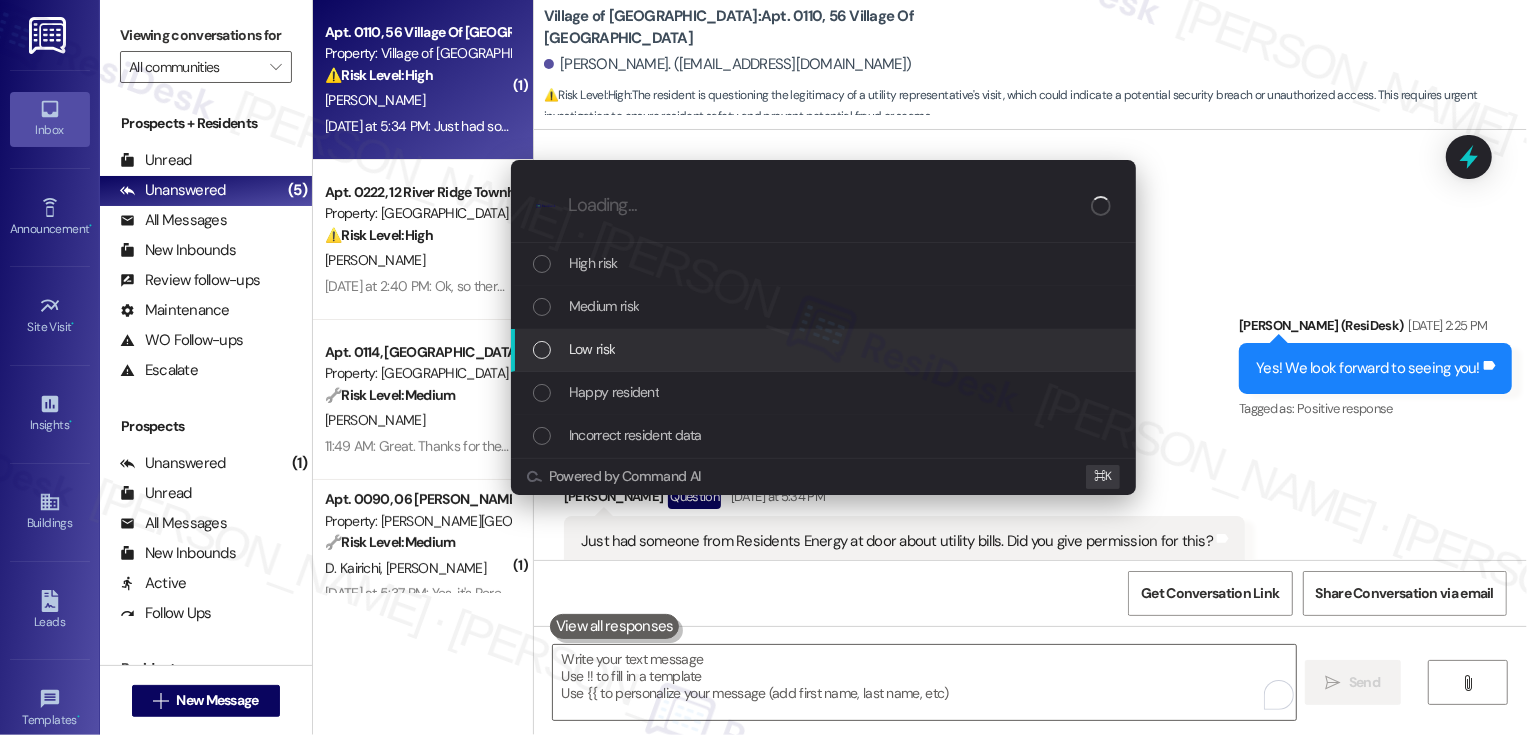 click on "Low risk" at bounding box center (592, 349) 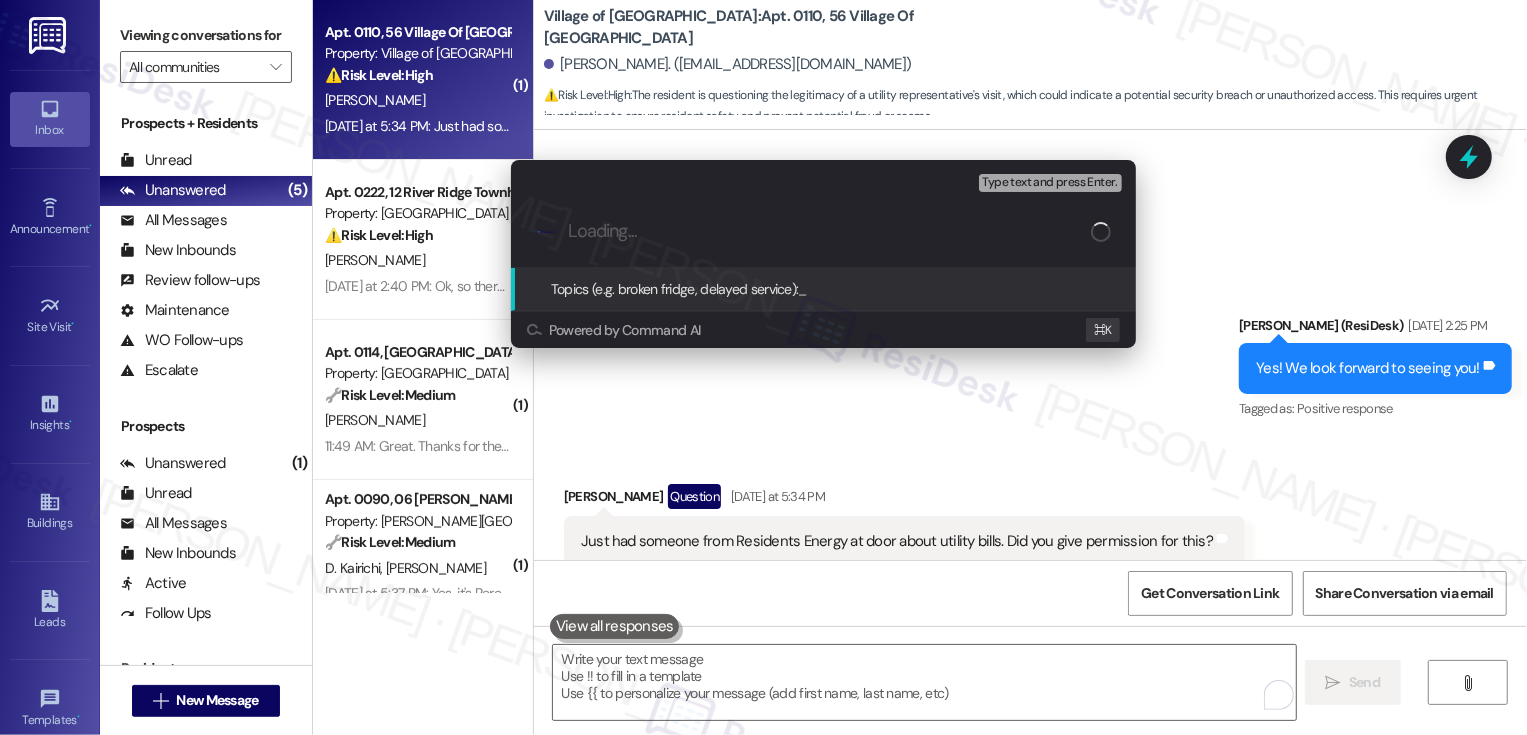 paste on "Residents Energy utility bill" 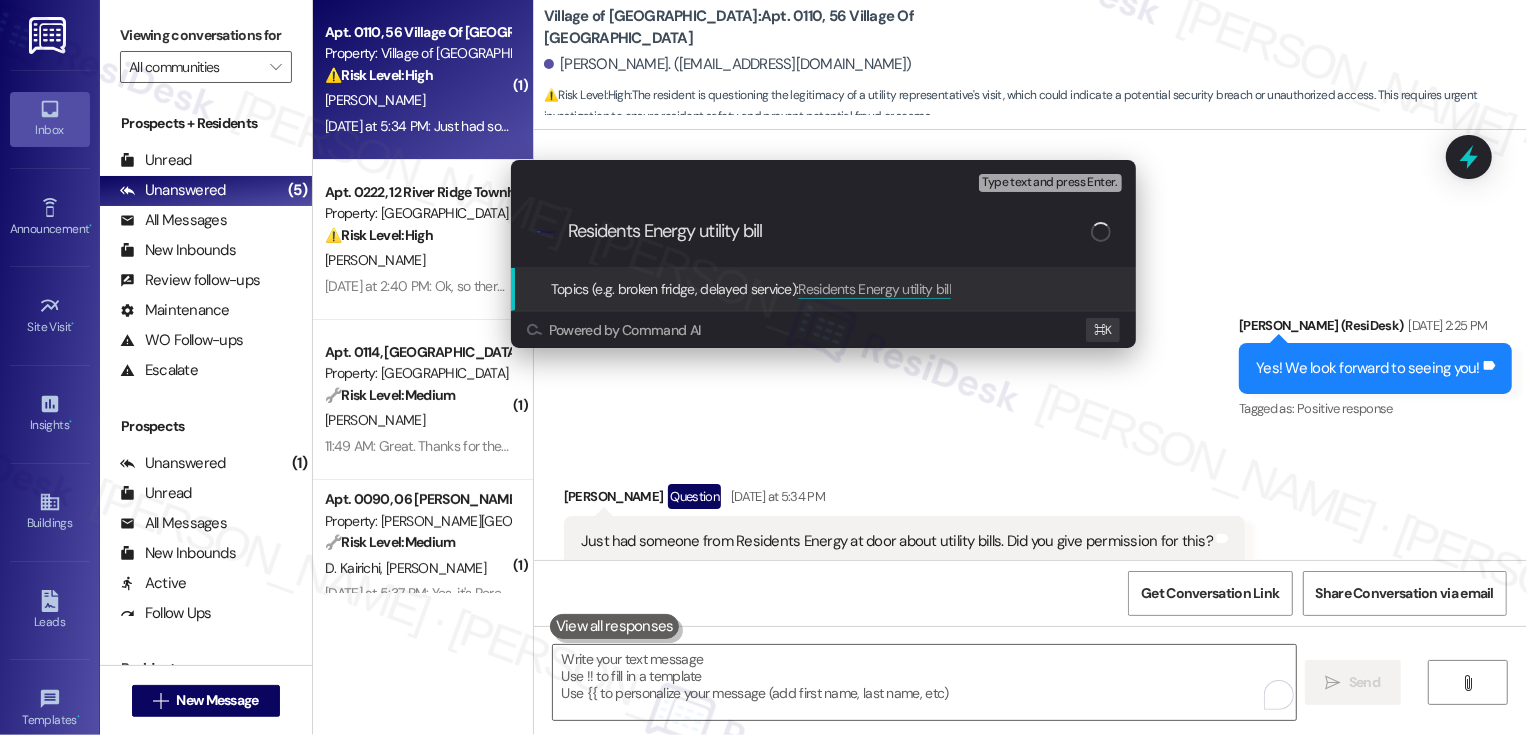 type 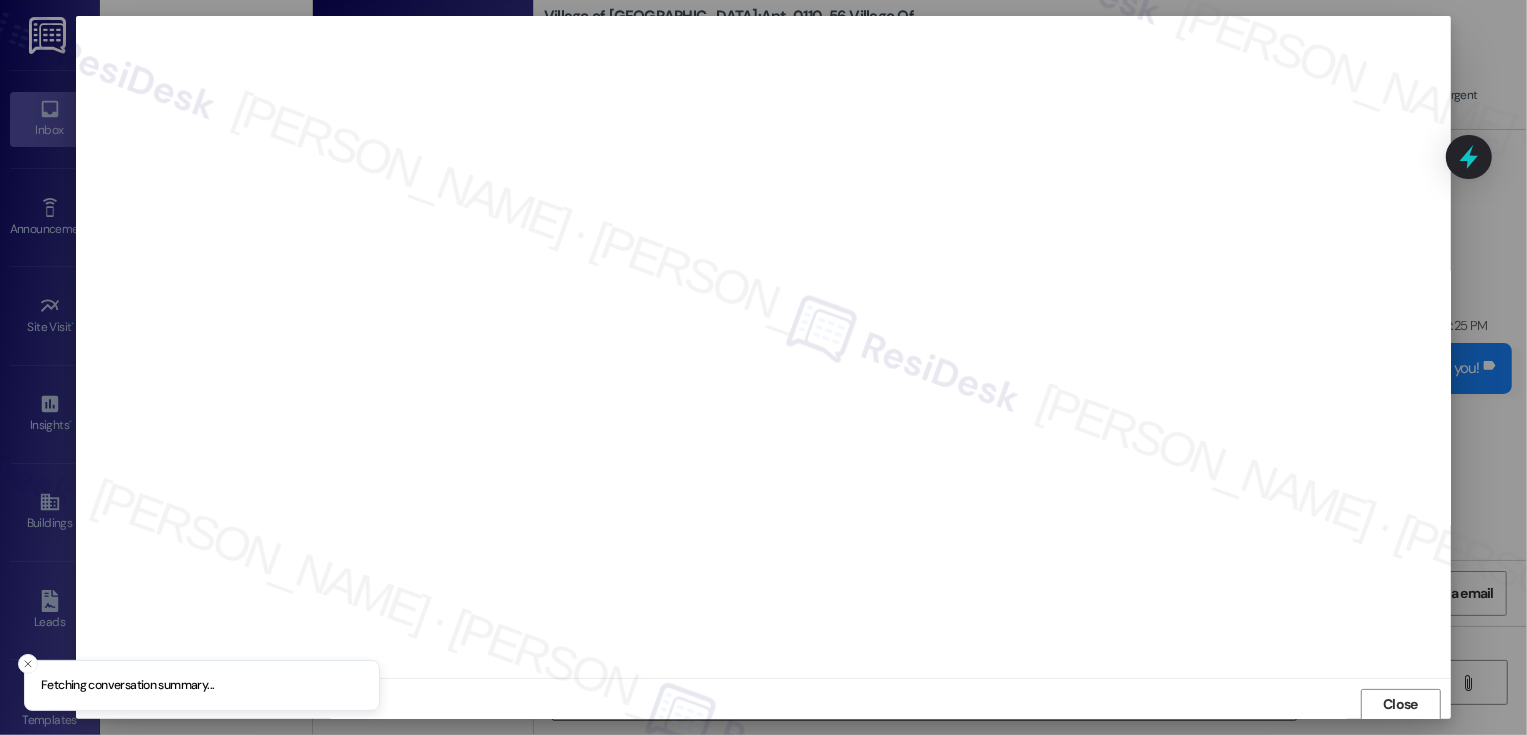 scroll, scrollTop: 1, scrollLeft: 0, axis: vertical 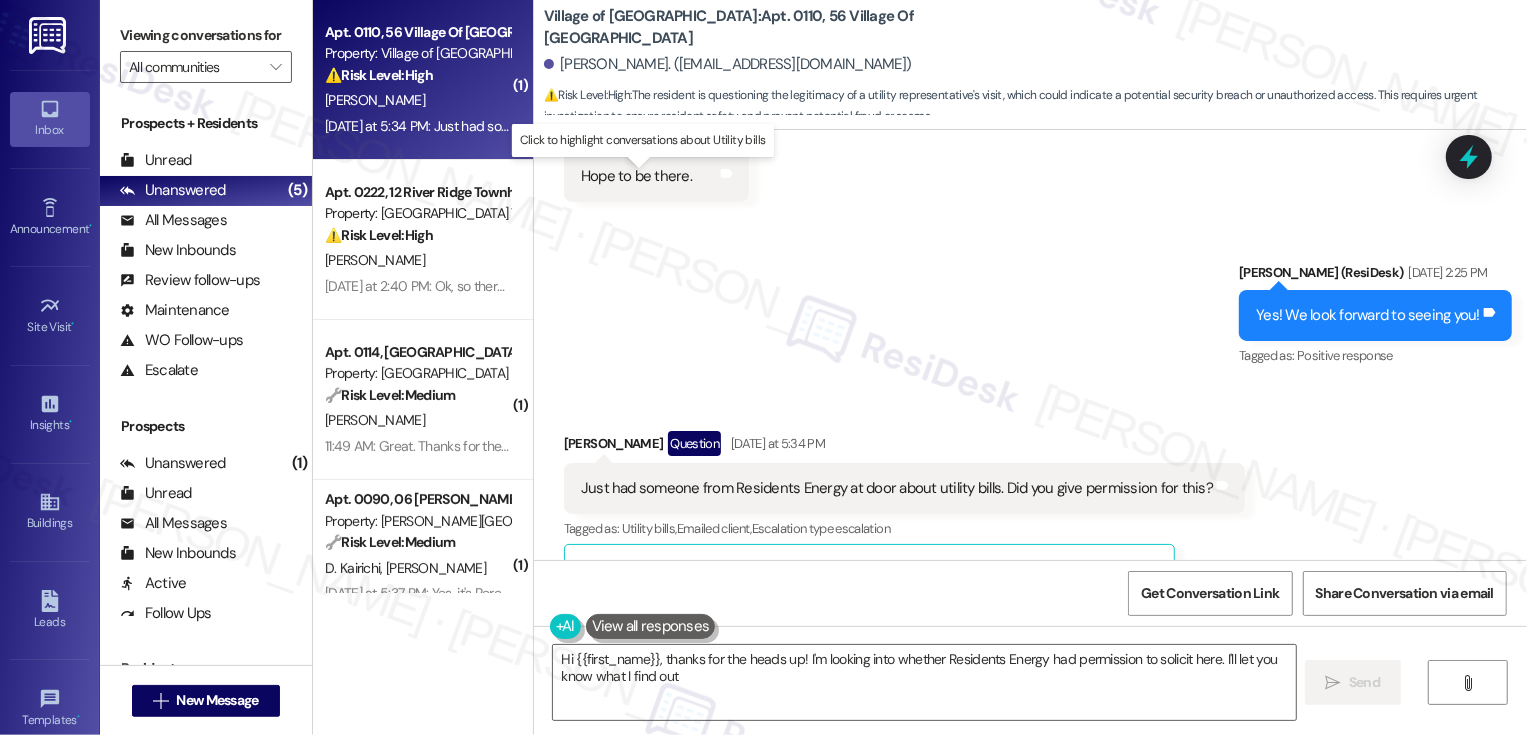 type on "Hi {{first_name}}, thanks for the heads up! I'm looking into whether Residents Energy had permission to solicit here. I'll let you know what I find out." 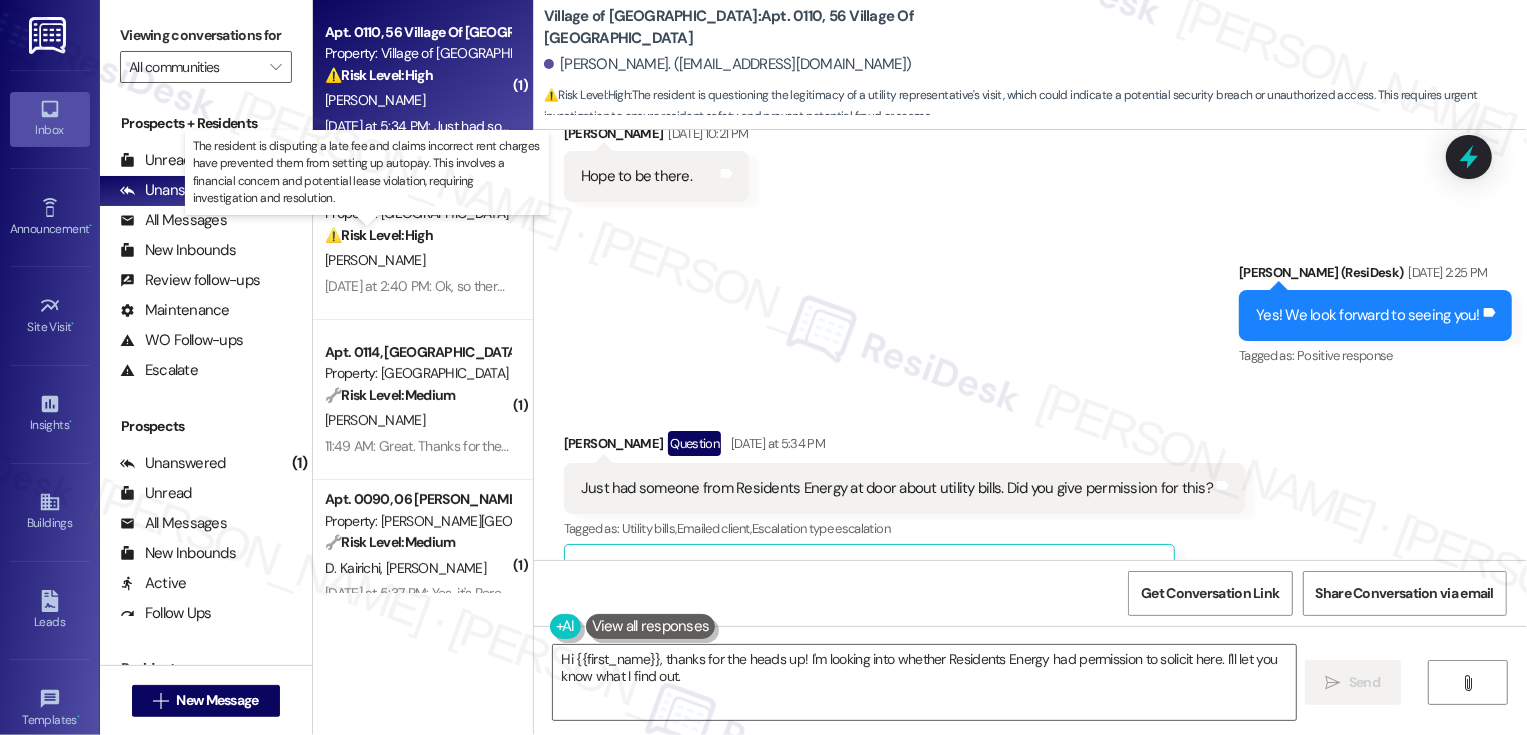 click on "⚠️  Risk Level:  High" at bounding box center [379, 235] 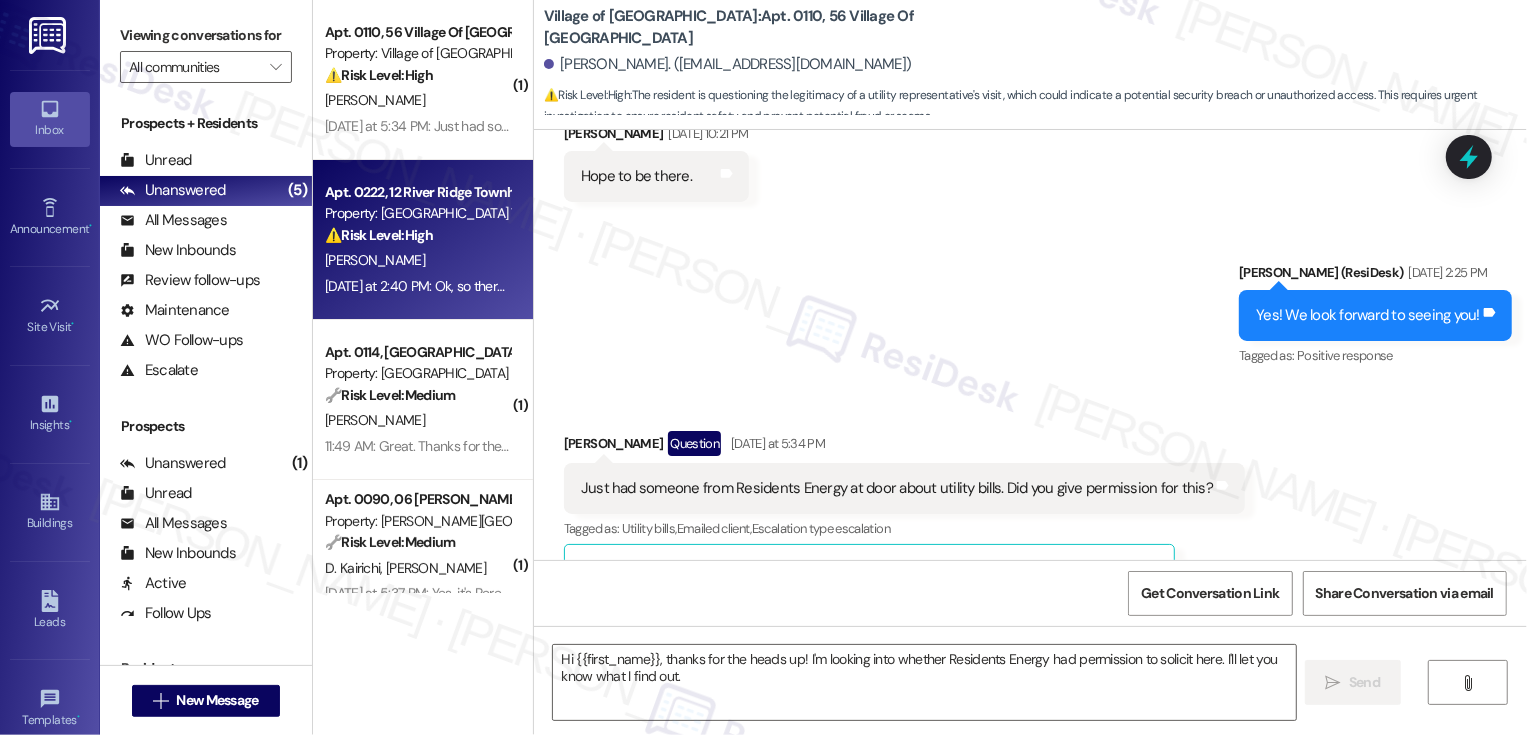 type on "Fetching suggested responses. Please feel free to read through the conversation in the meantime." 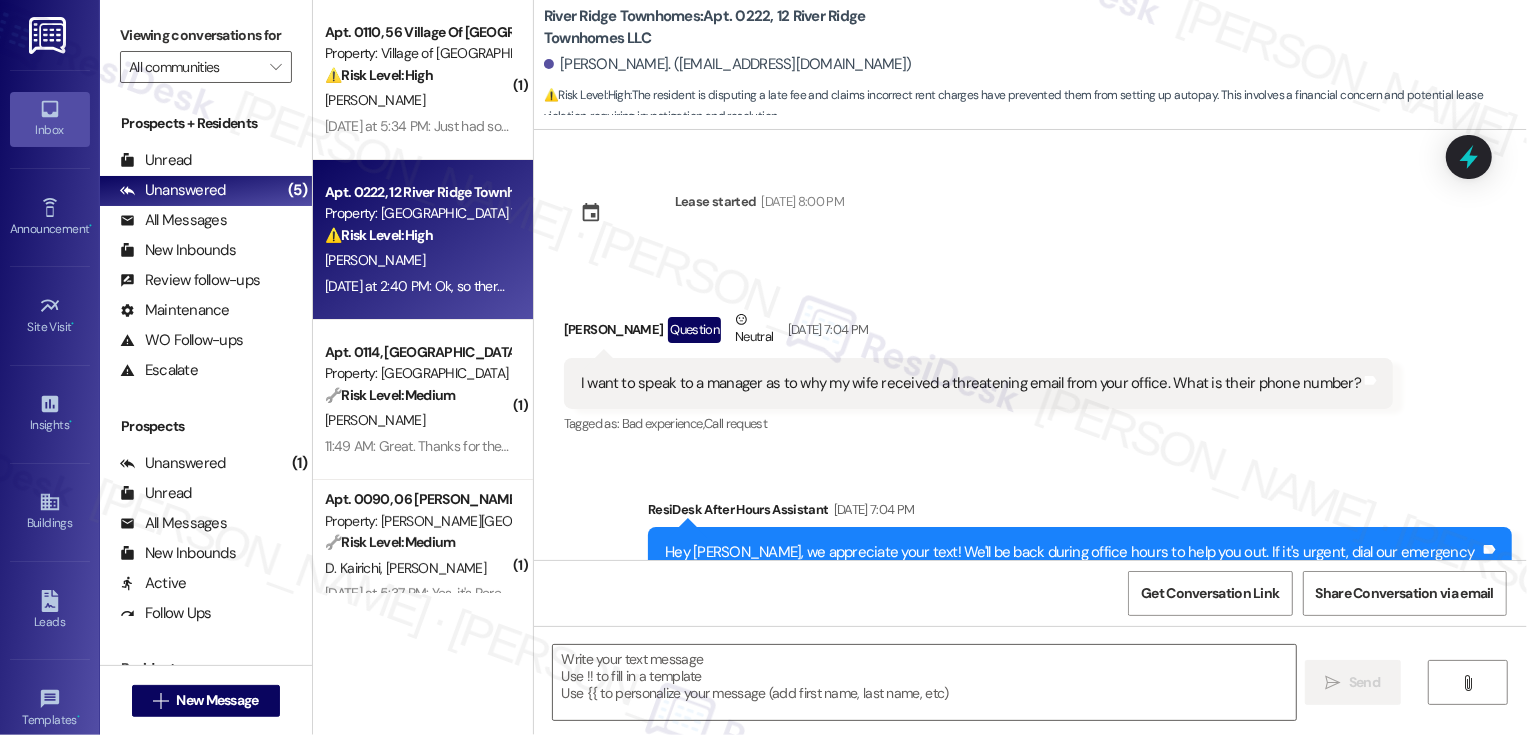 scroll, scrollTop: 9165, scrollLeft: 0, axis: vertical 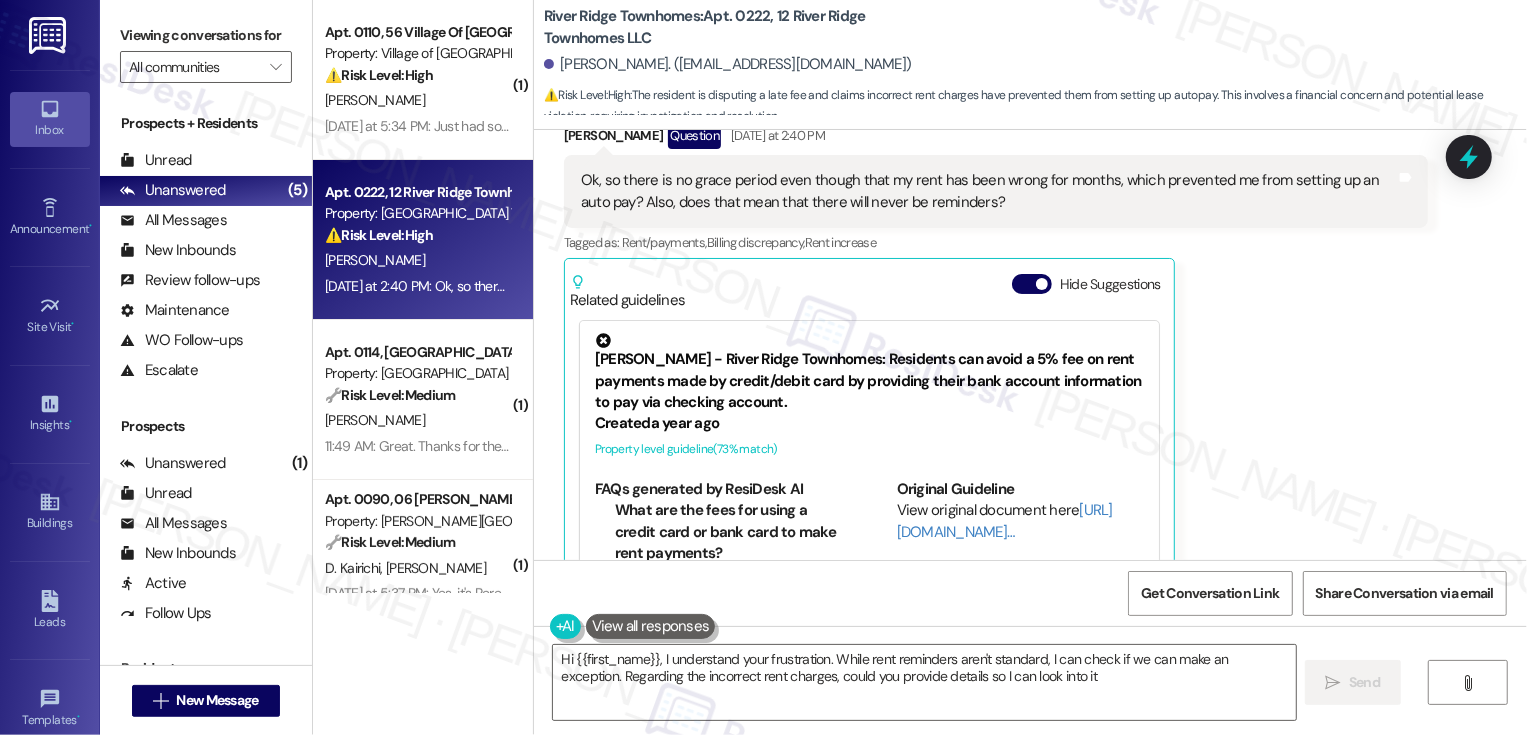 type on "Hi {{first_name}}, I understand your frustration. While rent reminders aren't standard, I can check if we can make an exception. Regarding the incorrect rent charges, could you provide details so I can look into it?" 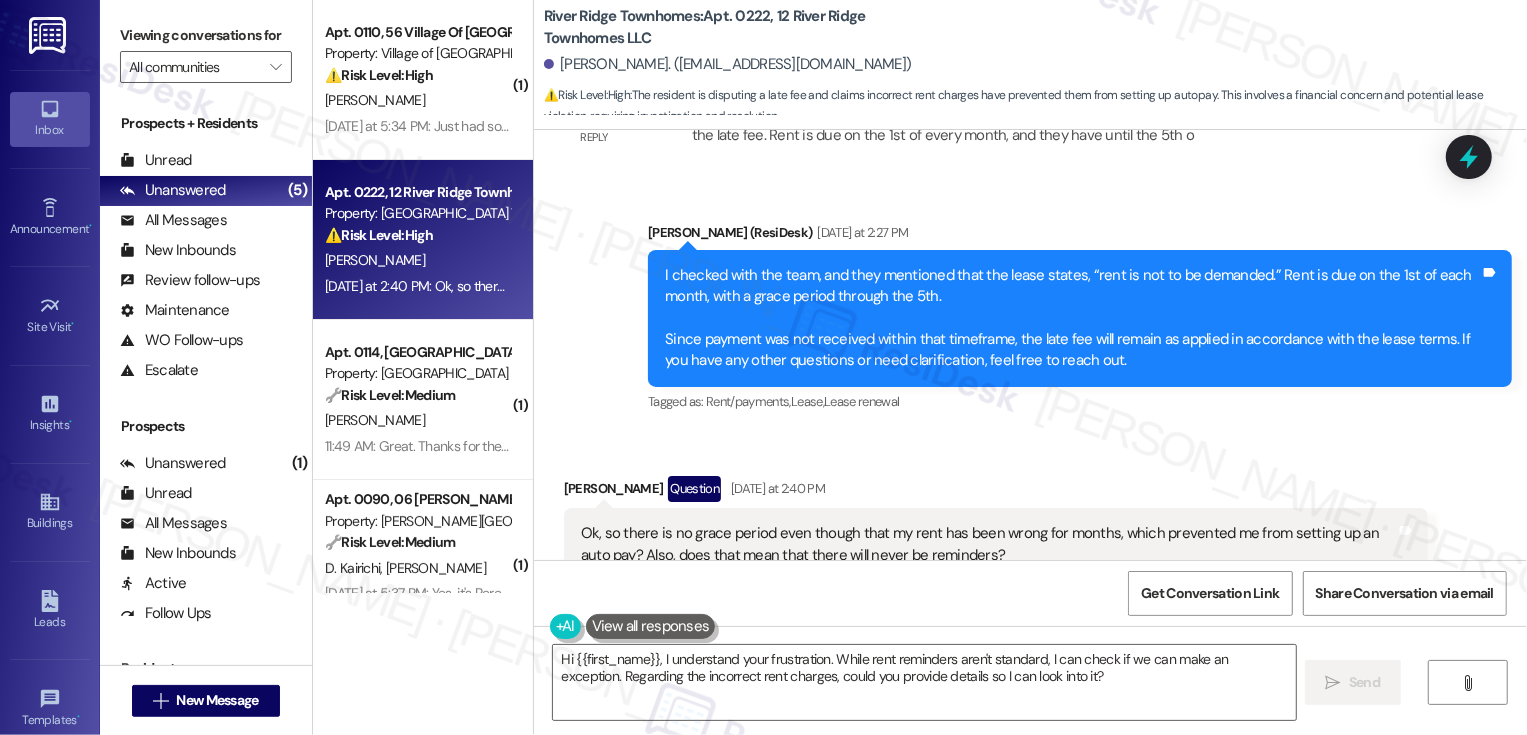 scroll, scrollTop: 9165, scrollLeft: 0, axis: vertical 